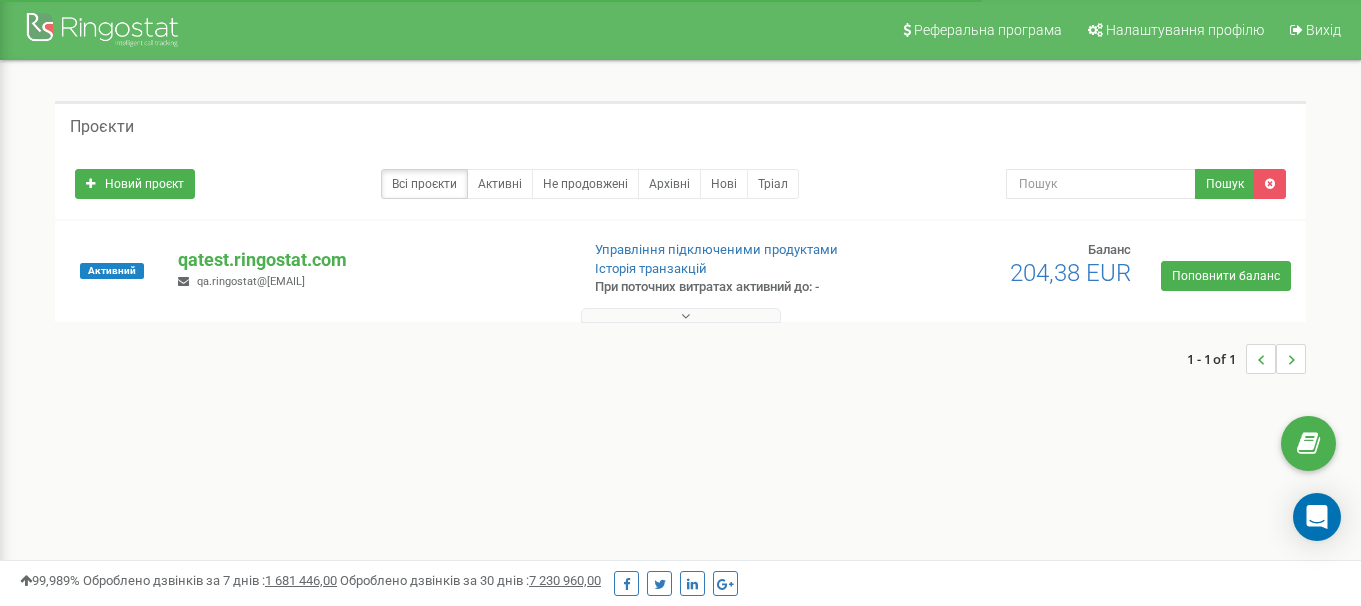 scroll, scrollTop: 0, scrollLeft: 0, axis: both 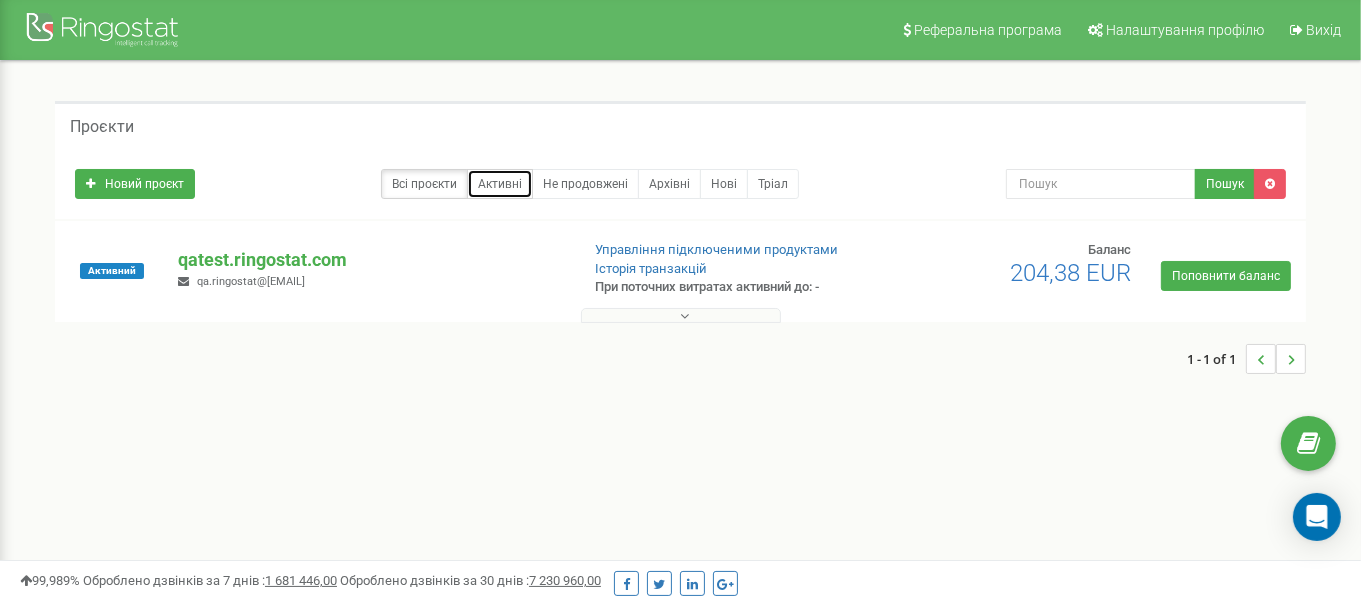 click on "Активні" at bounding box center (500, 184) 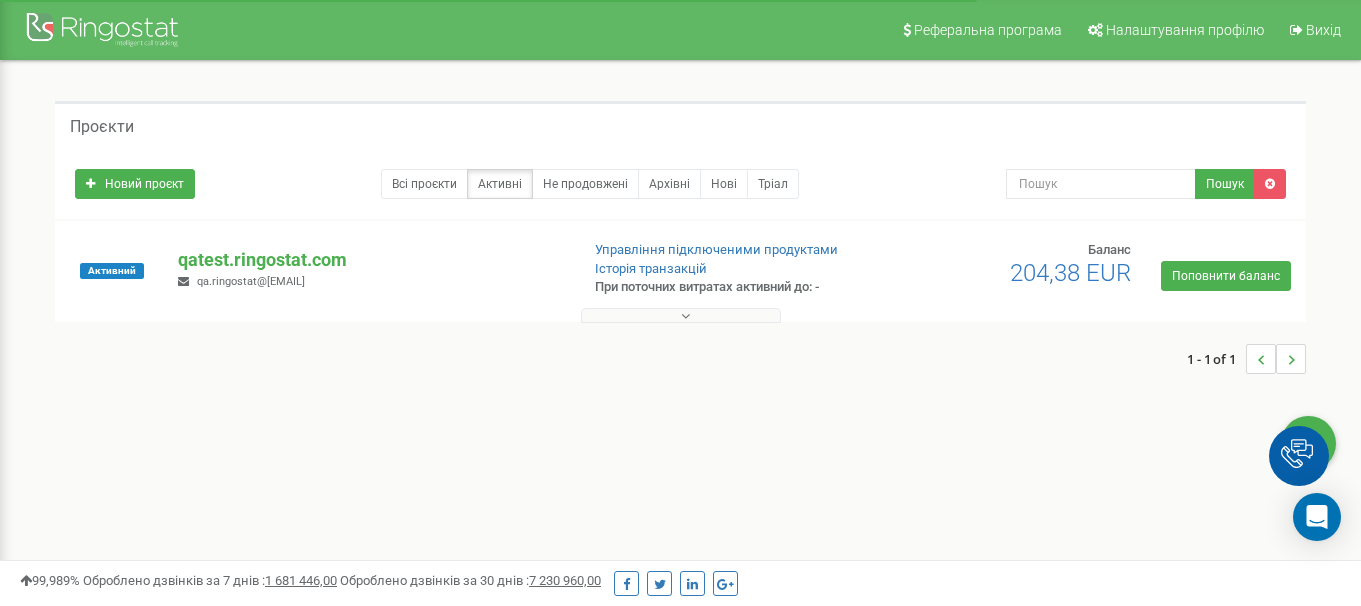 scroll, scrollTop: 0, scrollLeft: 0, axis: both 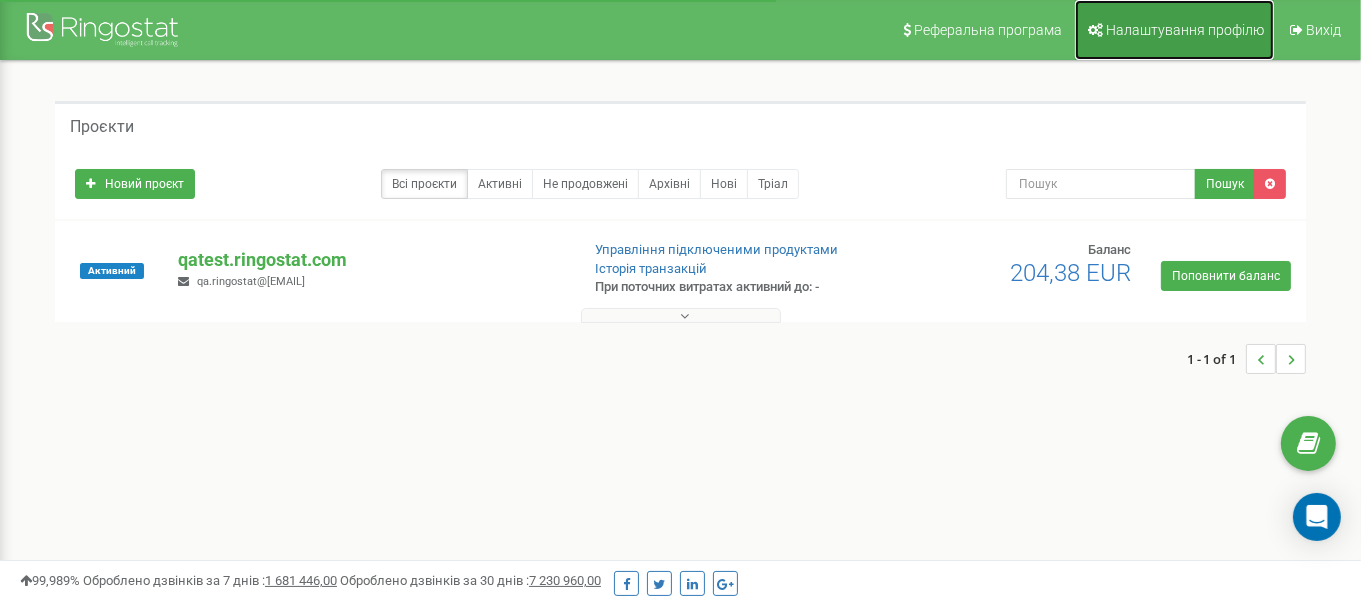 click on "Налаштування профілю" at bounding box center (1185, 30) 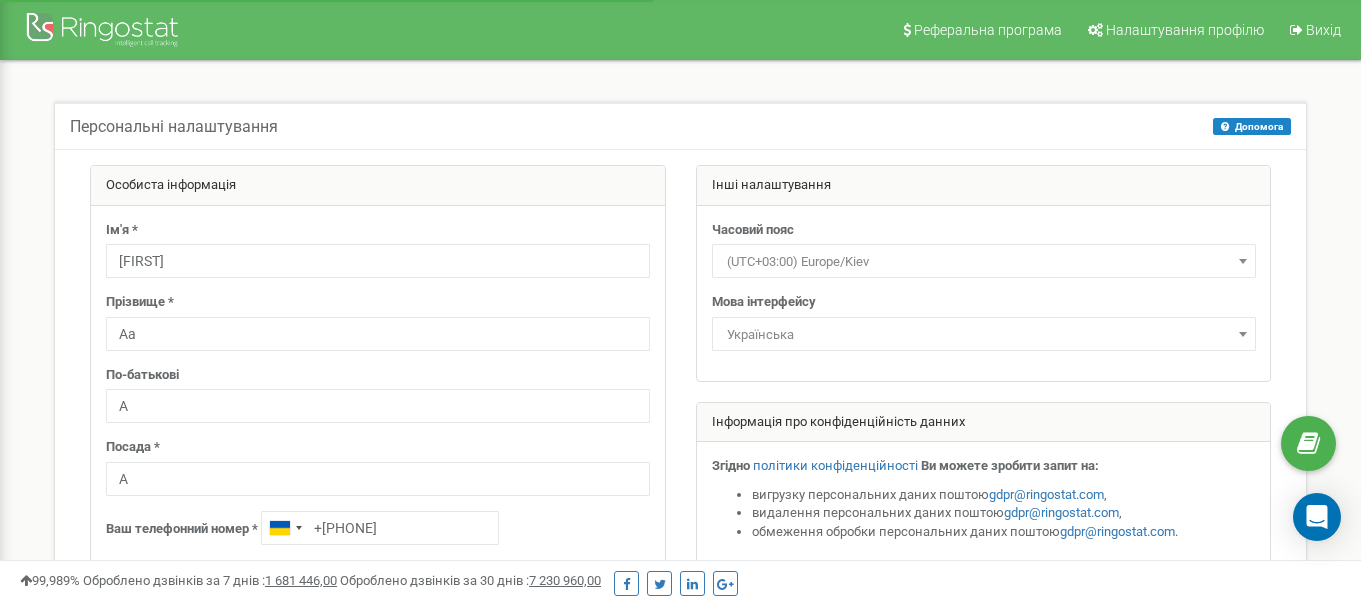 scroll, scrollTop: 0, scrollLeft: 0, axis: both 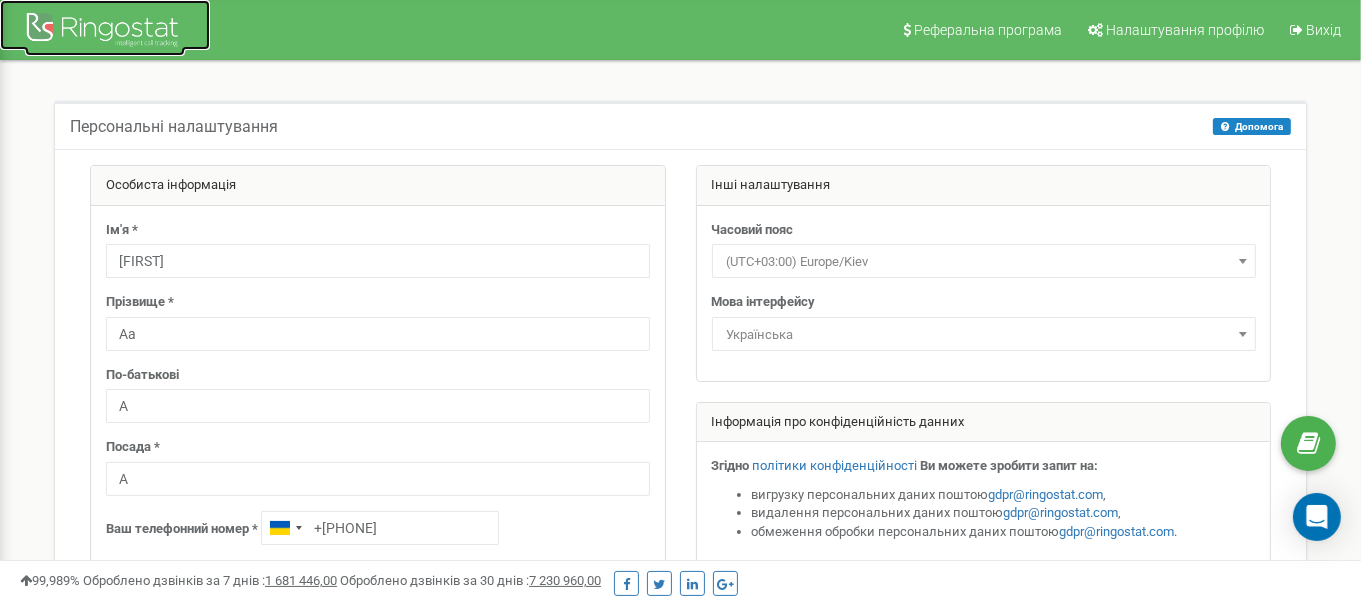 click at bounding box center [105, 32] 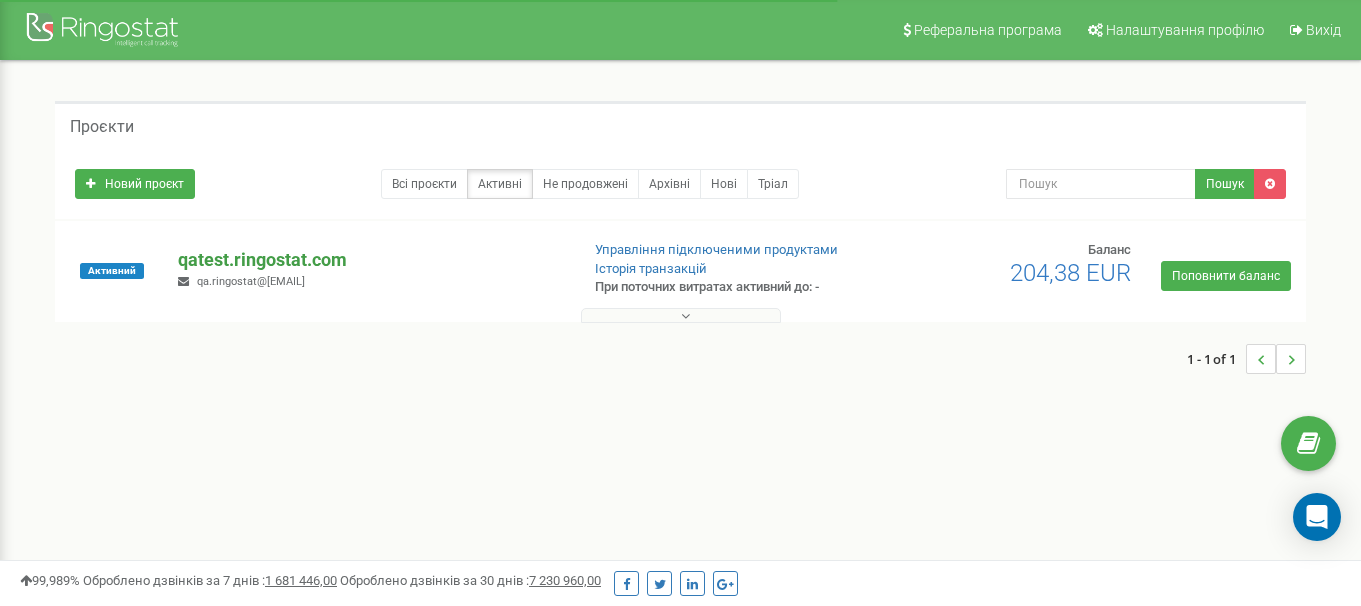 scroll, scrollTop: 0, scrollLeft: 0, axis: both 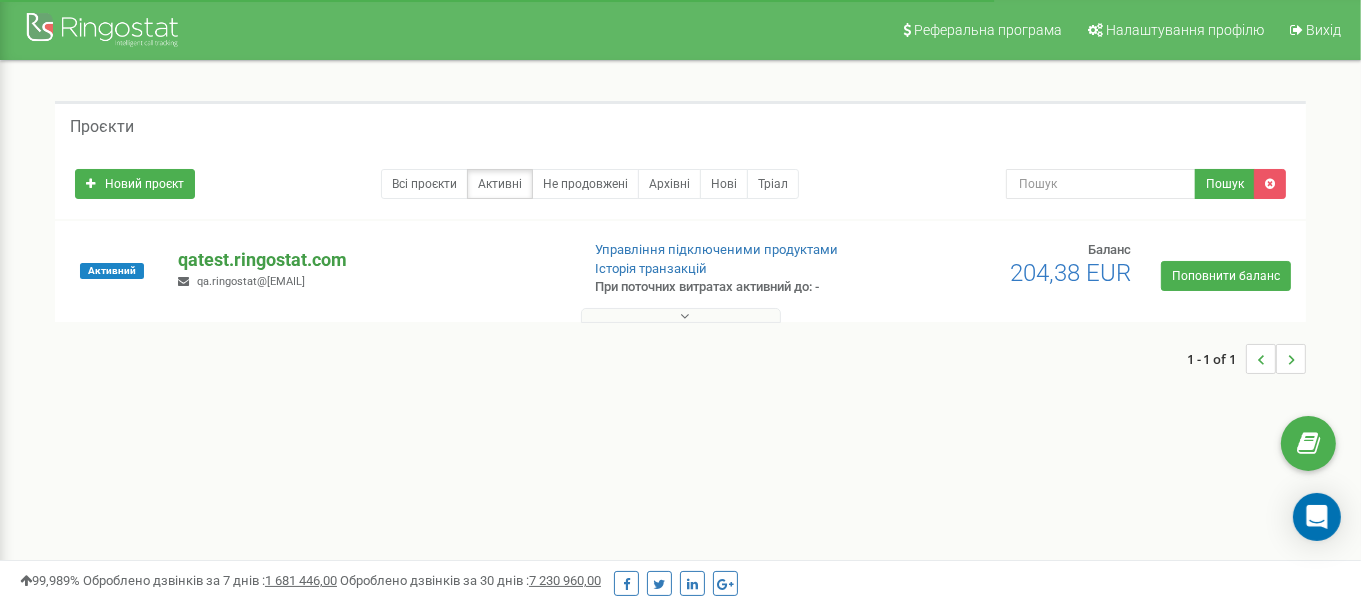 click on "qatest.ringostat.com" at bounding box center (370, 260) 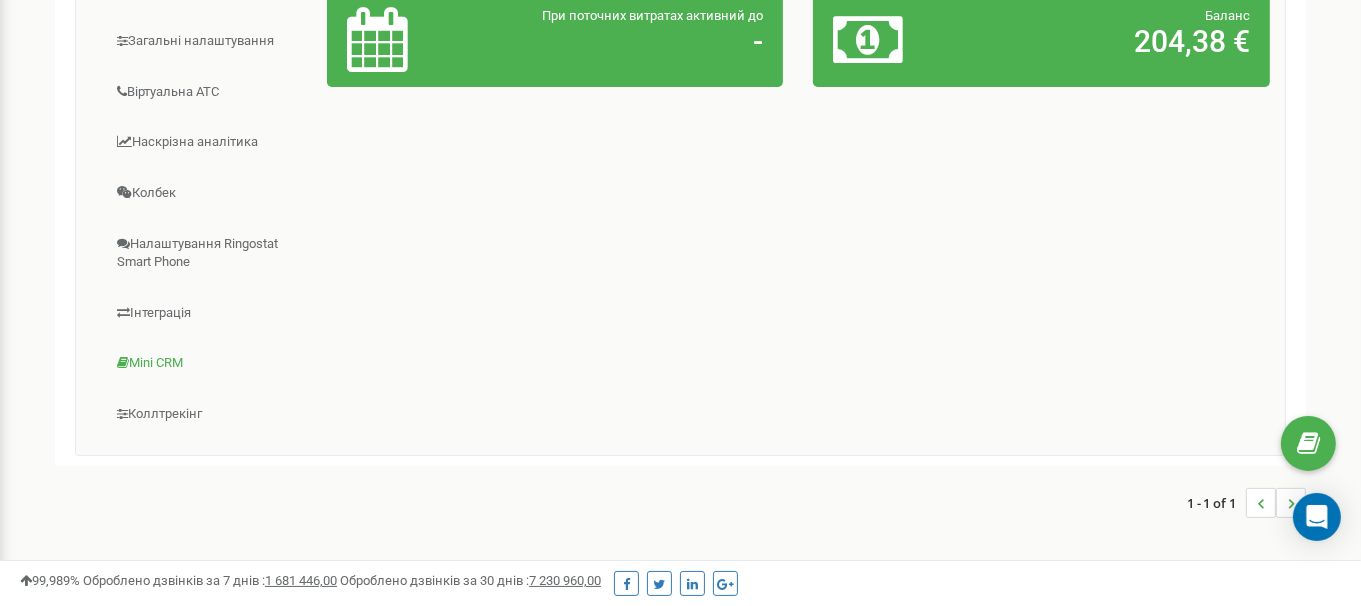 scroll, scrollTop: 293, scrollLeft: 0, axis: vertical 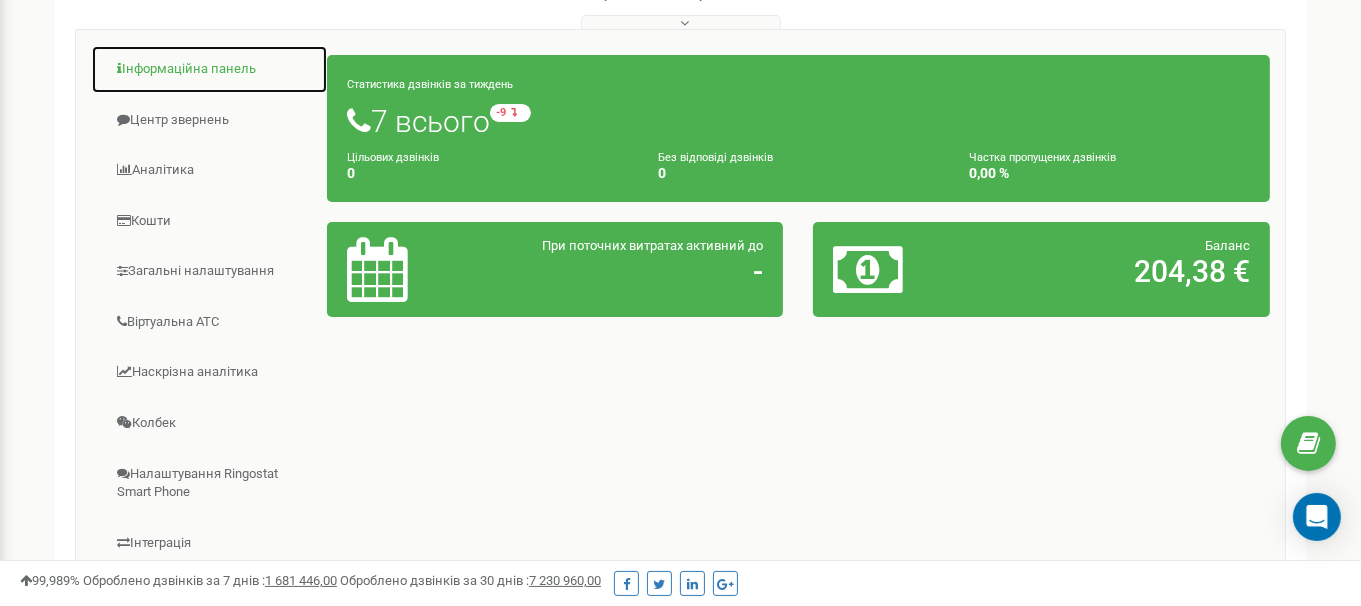 click on "Інформаційна панель" at bounding box center [209, 69] 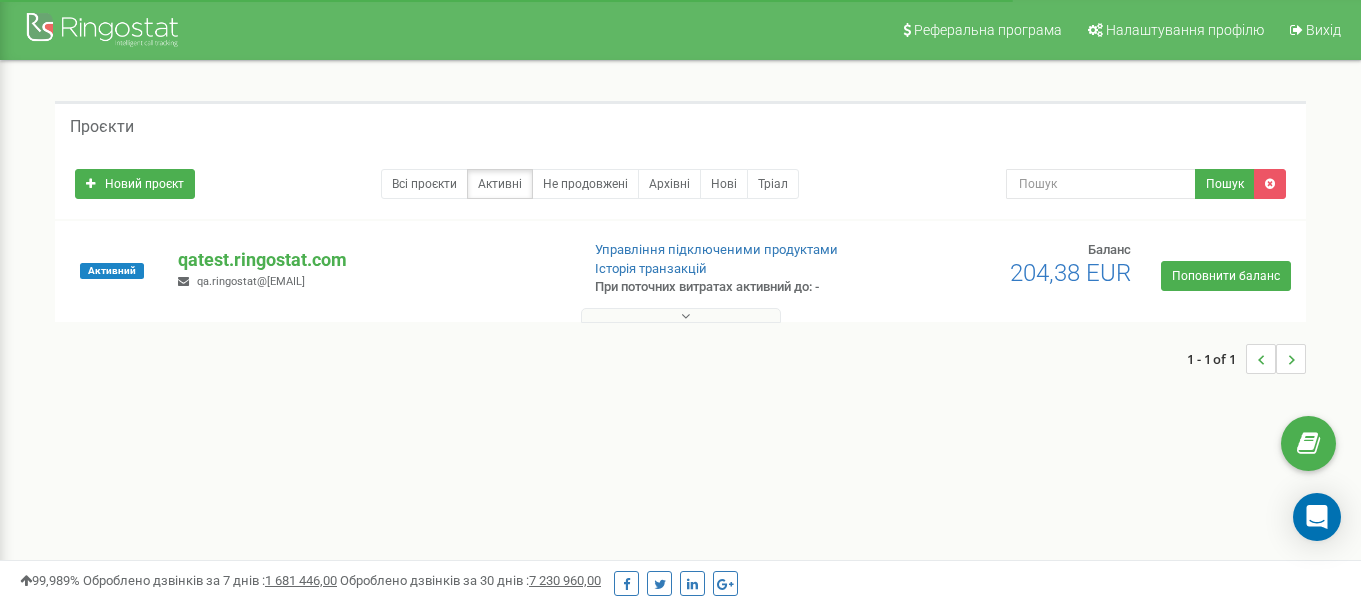 scroll, scrollTop: 293, scrollLeft: 0, axis: vertical 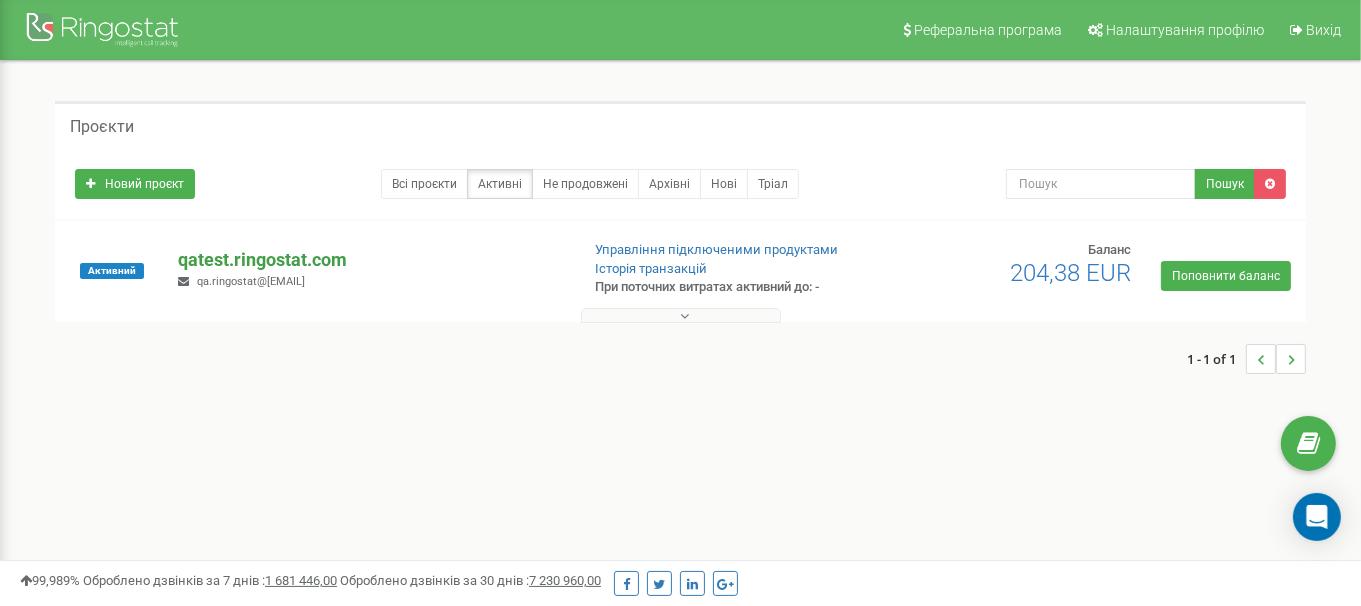 click on "qatest.ringostat.com" at bounding box center [370, 260] 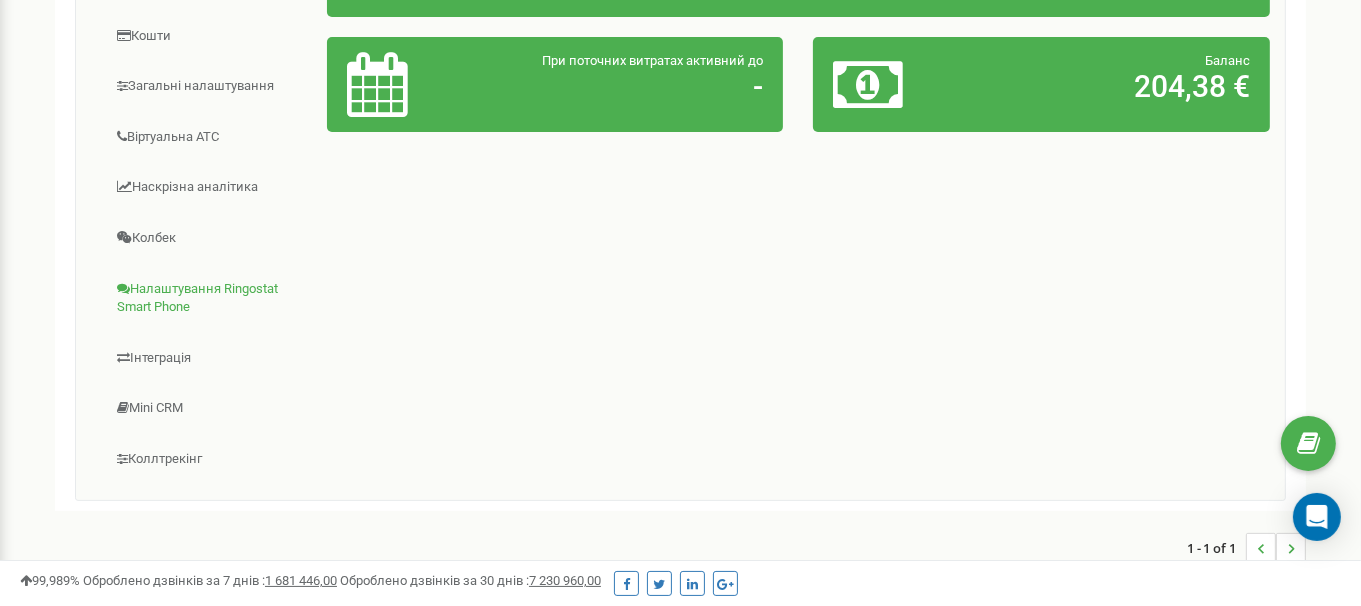 scroll, scrollTop: 593, scrollLeft: 0, axis: vertical 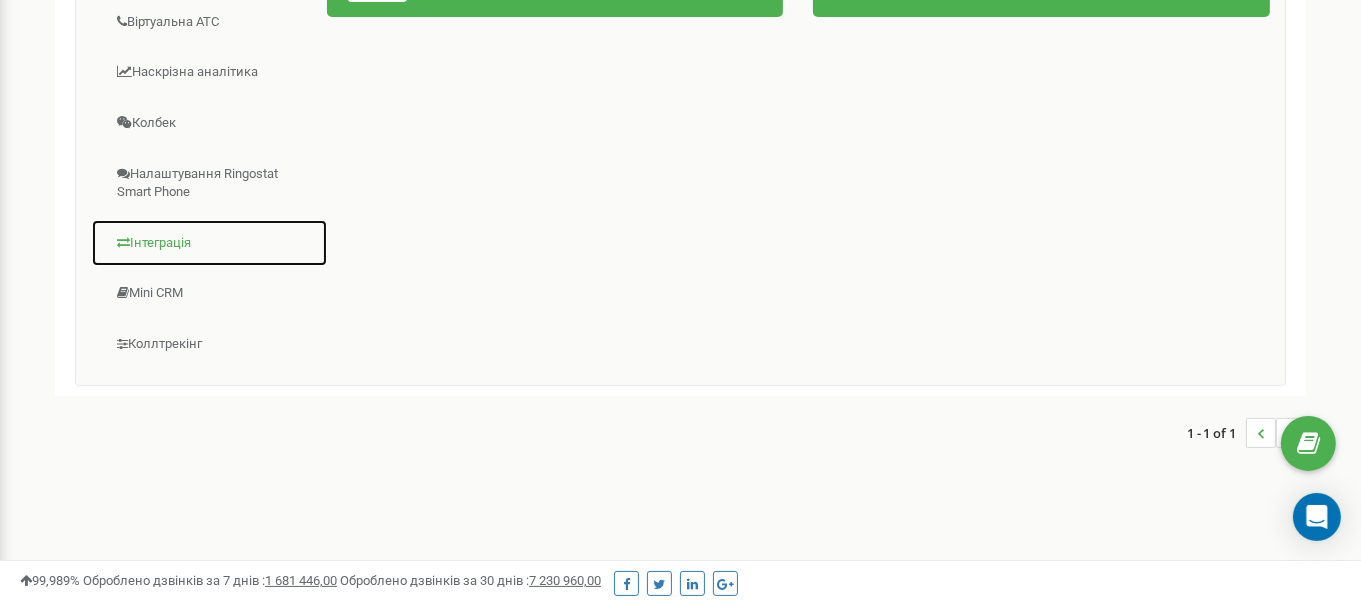 click on "Інтеграція" at bounding box center [209, 243] 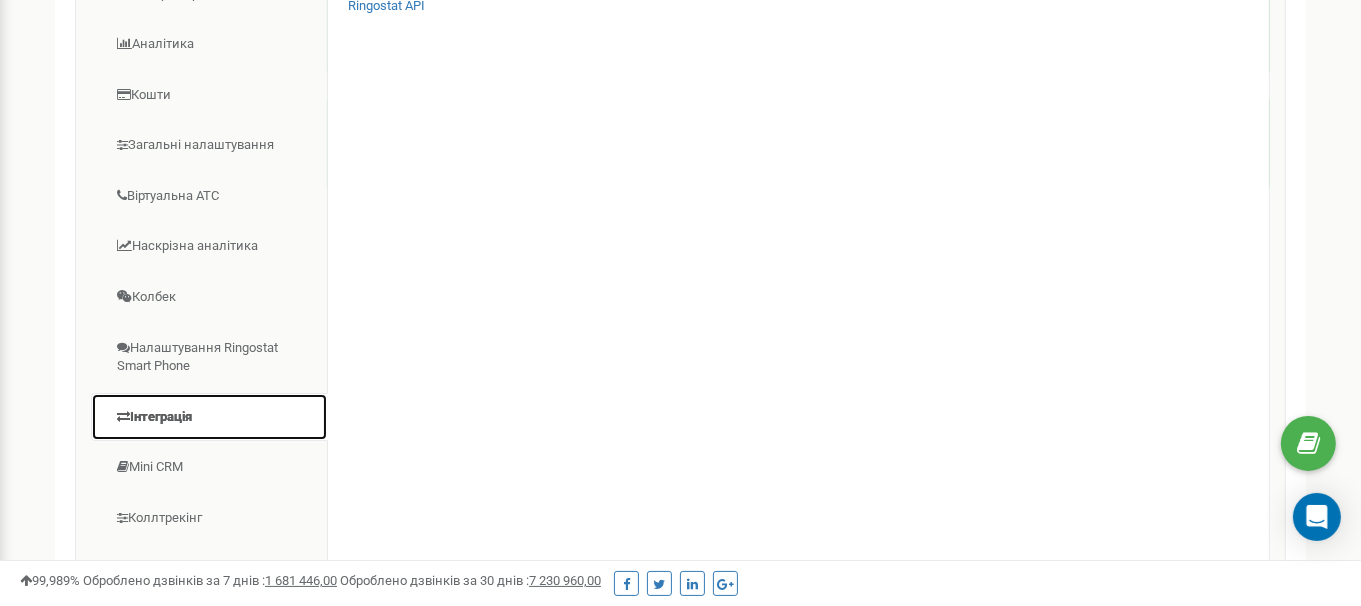 scroll, scrollTop: 194, scrollLeft: 0, axis: vertical 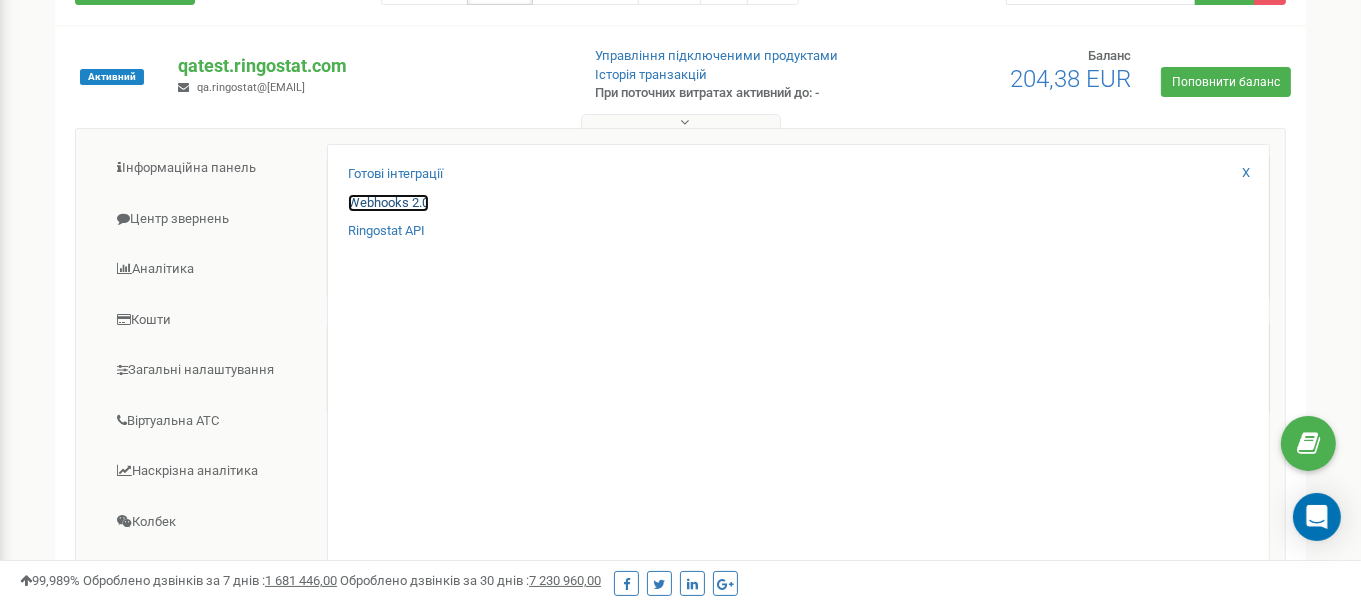 click on "Webhooks 2.0" at bounding box center [388, 203] 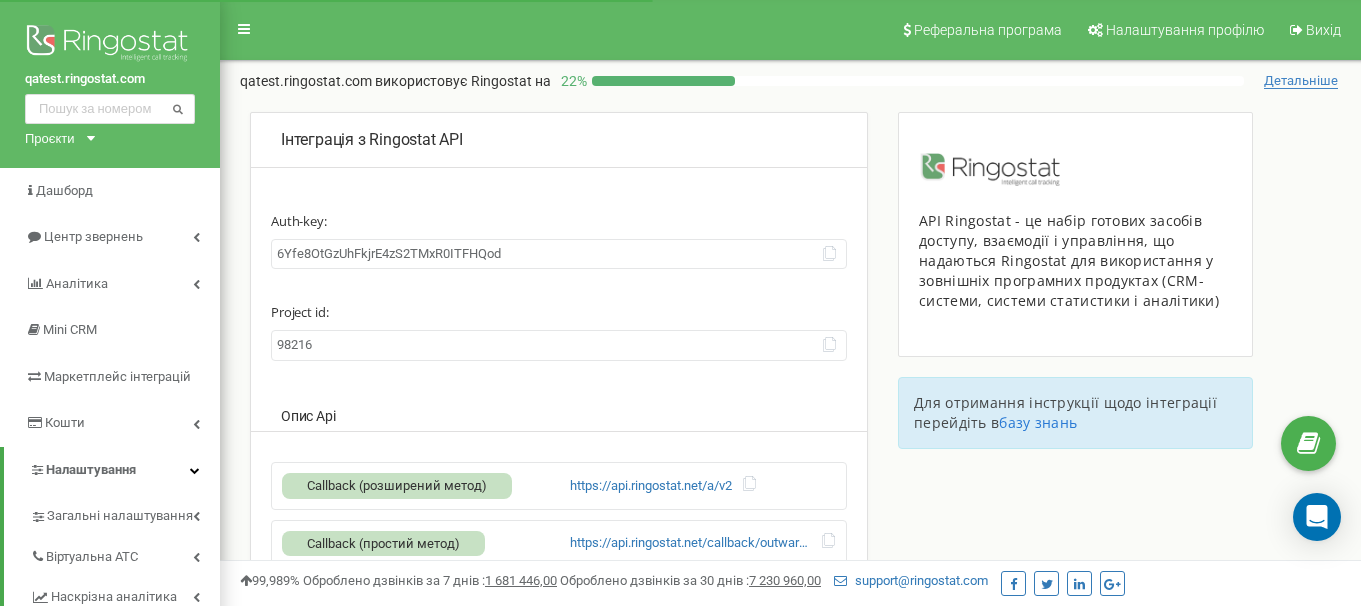 scroll, scrollTop: 0, scrollLeft: 0, axis: both 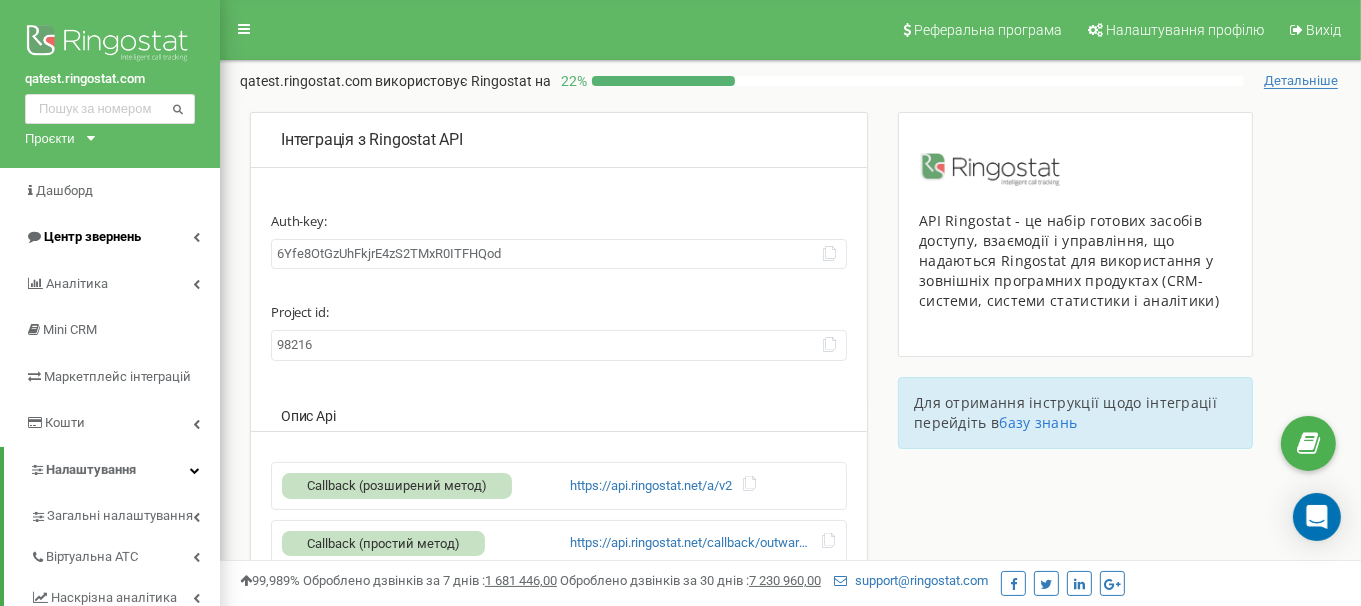 drag, startPoint x: 545, startPoint y: 257, endPoint x: 109, endPoint y: 248, distance: 436.09286 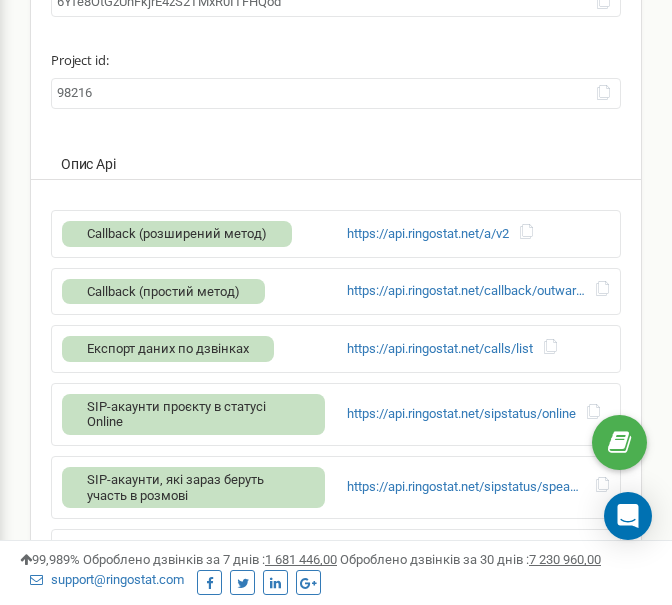 scroll, scrollTop: 199, scrollLeft: 0, axis: vertical 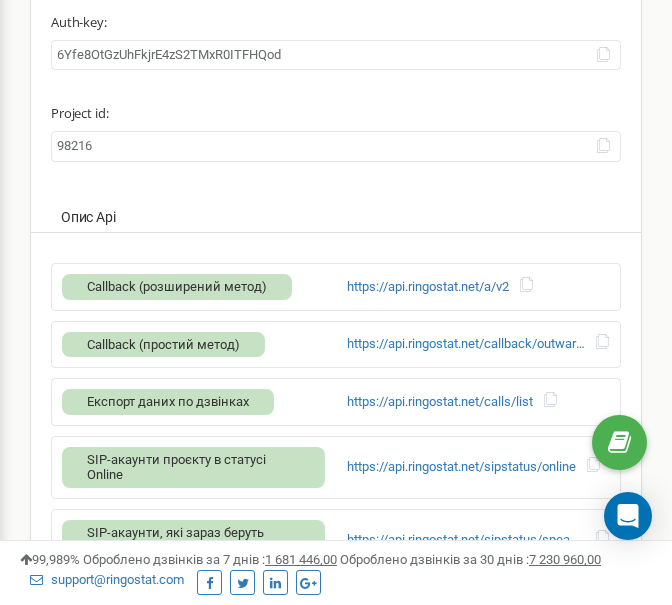 click on "Callback (розширений метод)" at bounding box center [177, 287] 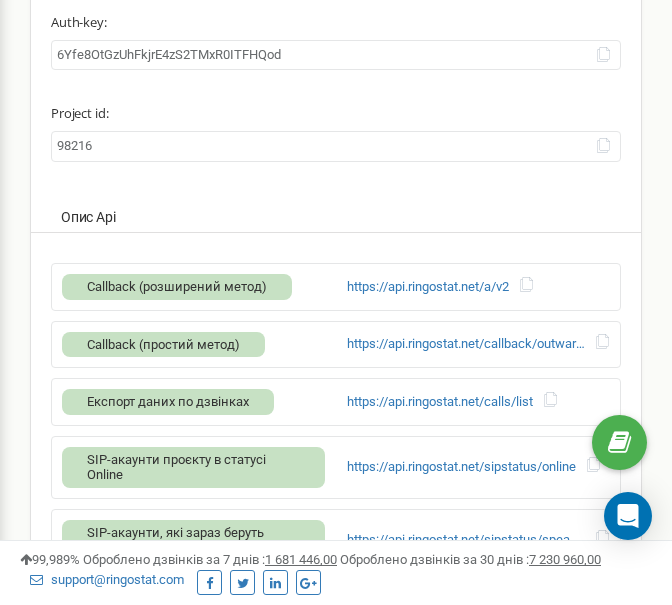 click on "Callback (розширений метод)" at bounding box center (177, 287) 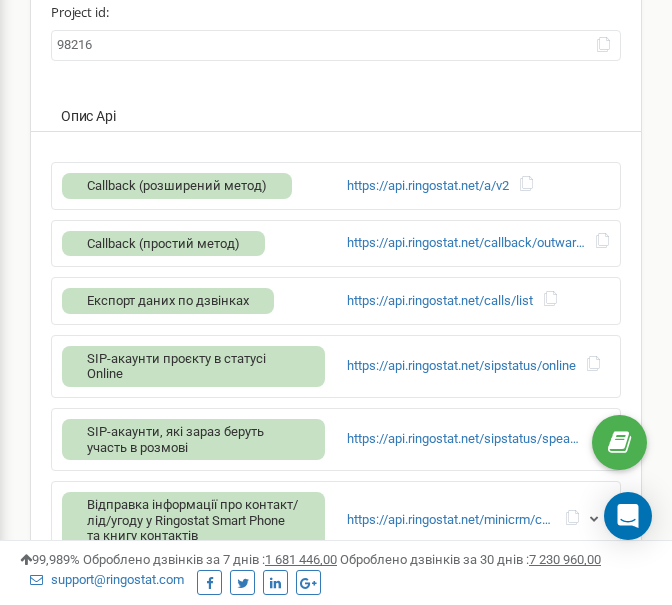 scroll, scrollTop: 0, scrollLeft: 0, axis: both 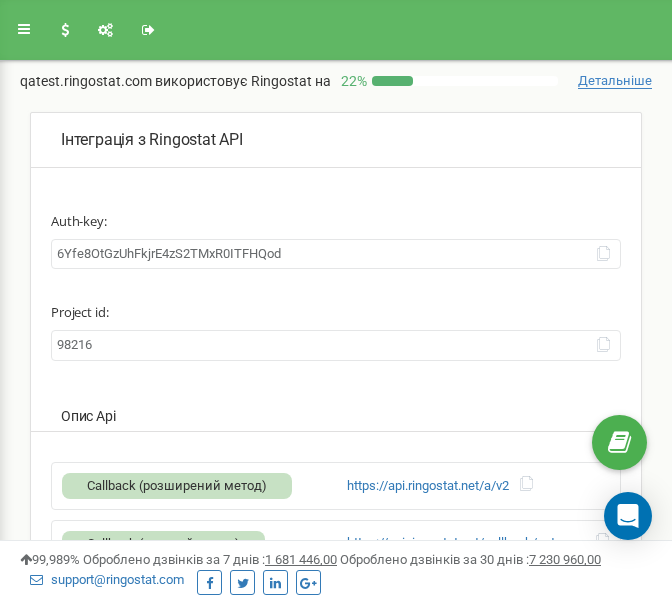 click on "6Yfe8OtGzUhFkjrE4zS2TMxR0ITFHQod" at bounding box center [336, 254] 